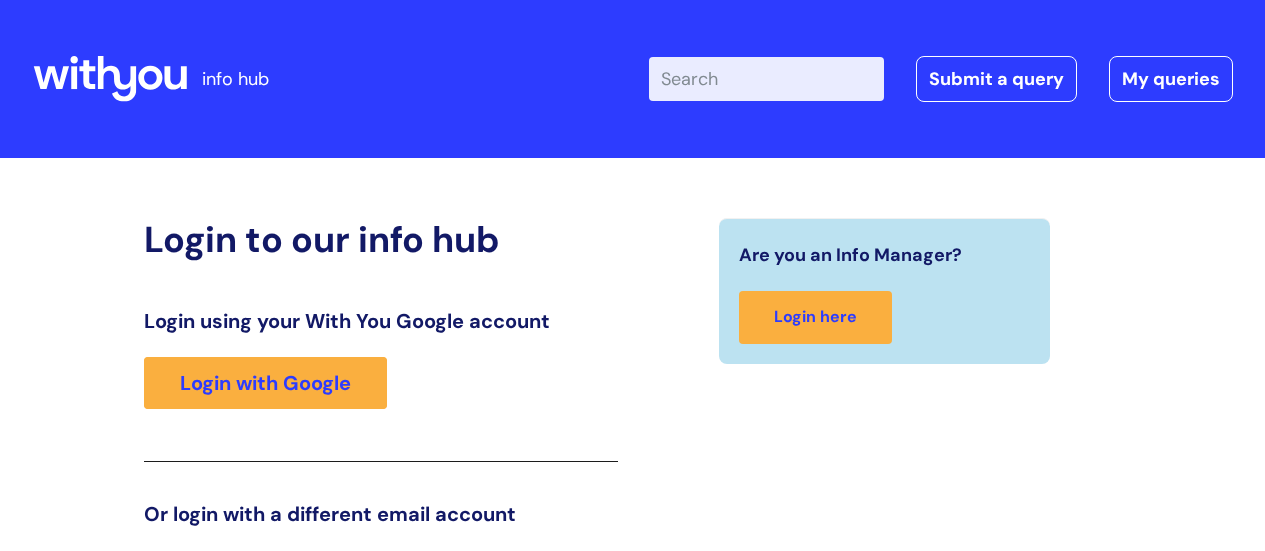 scroll, scrollTop: 305, scrollLeft: 0, axis: vertical 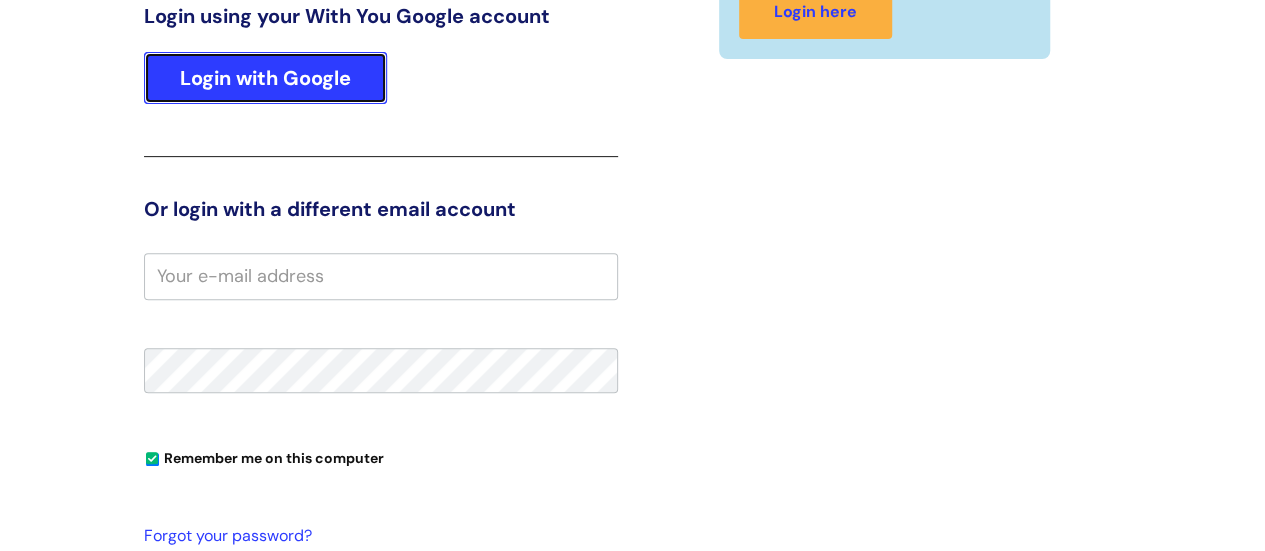 click on "Login with Google" at bounding box center [265, 78] 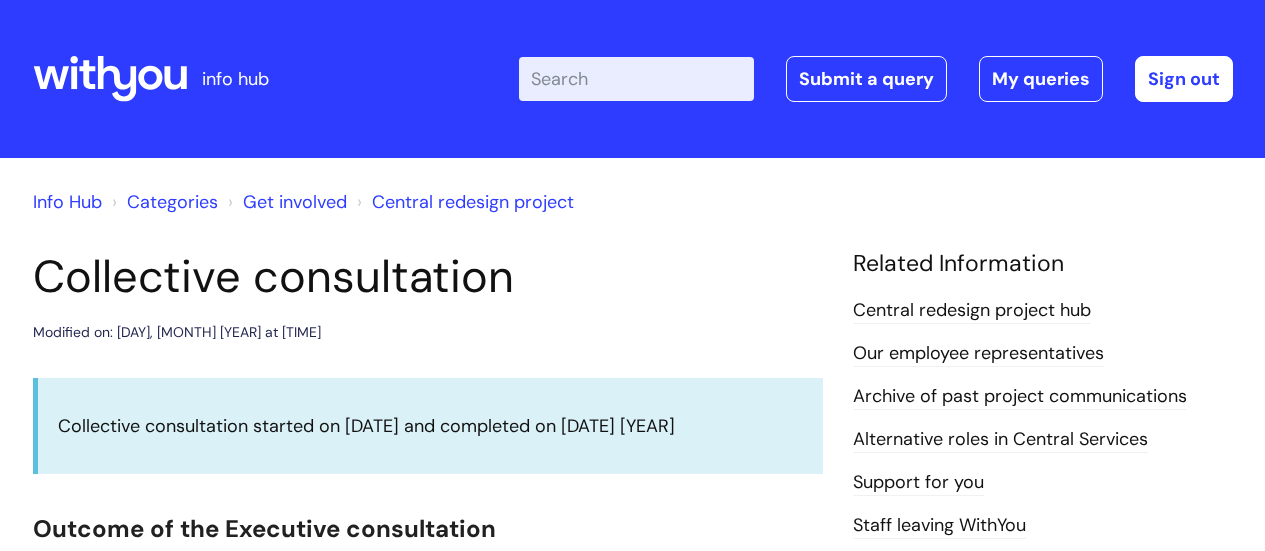 scroll, scrollTop: 0, scrollLeft: 0, axis: both 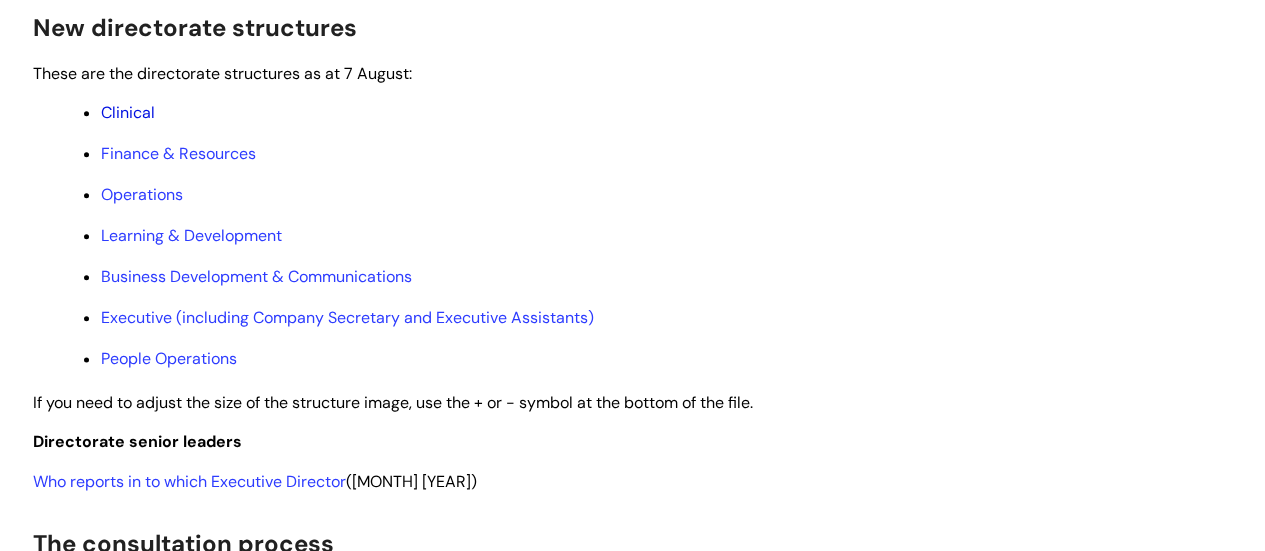 click on "Clinical" at bounding box center (128, 112) 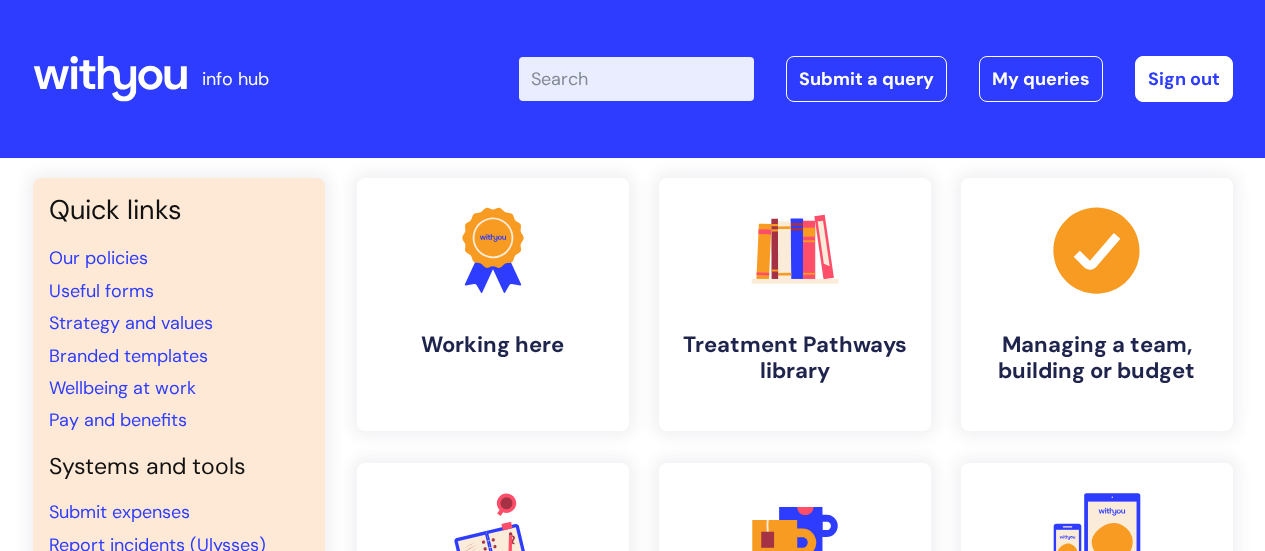 scroll, scrollTop: 0, scrollLeft: 0, axis: both 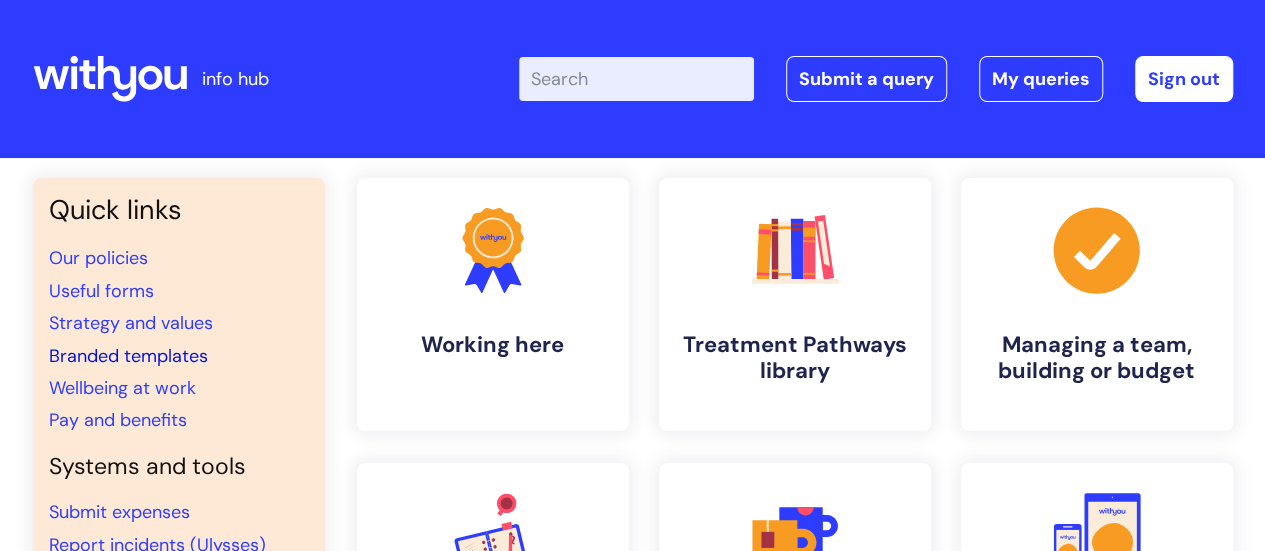 click on "Branded templates" at bounding box center [128, 356] 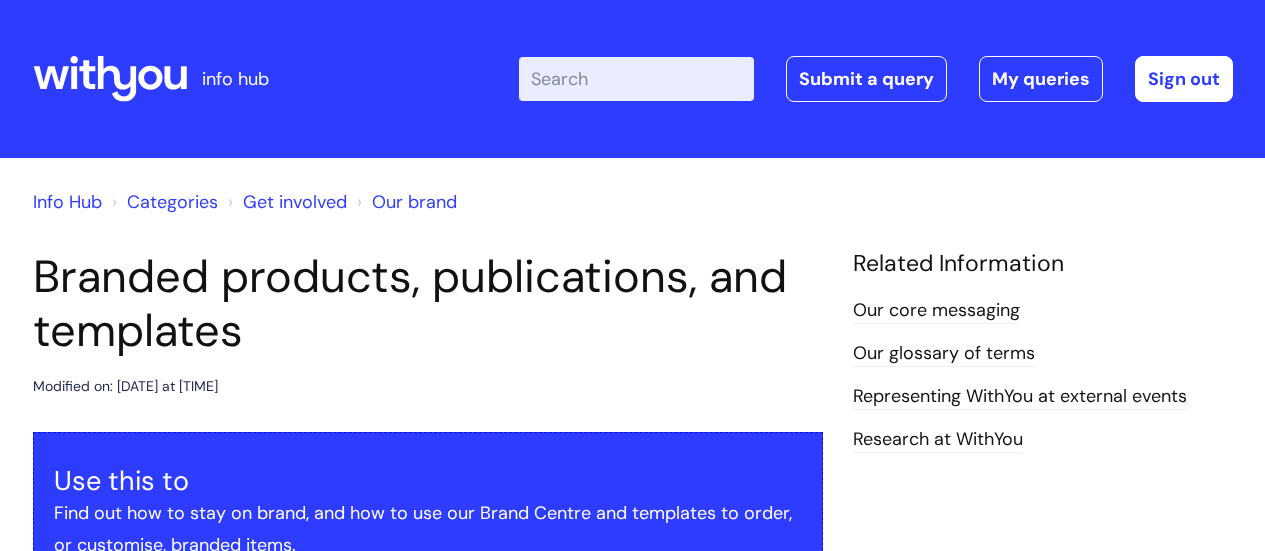 scroll, scrollTop: 0, scrollLeft: 0, axis: both 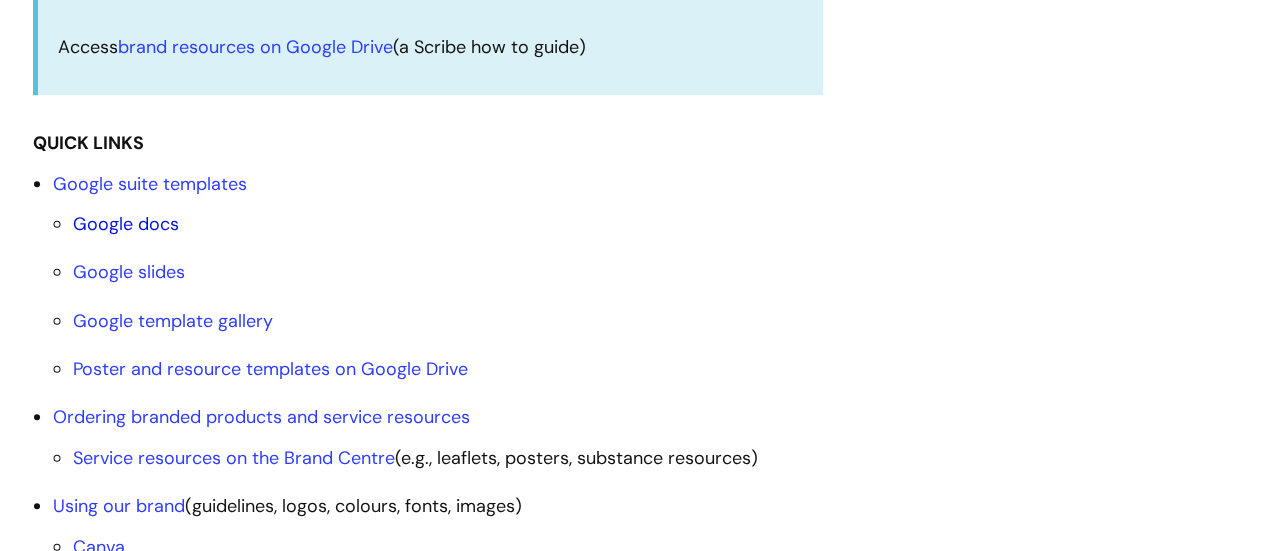 click on "Google docs" at bounding box center (126, 224) 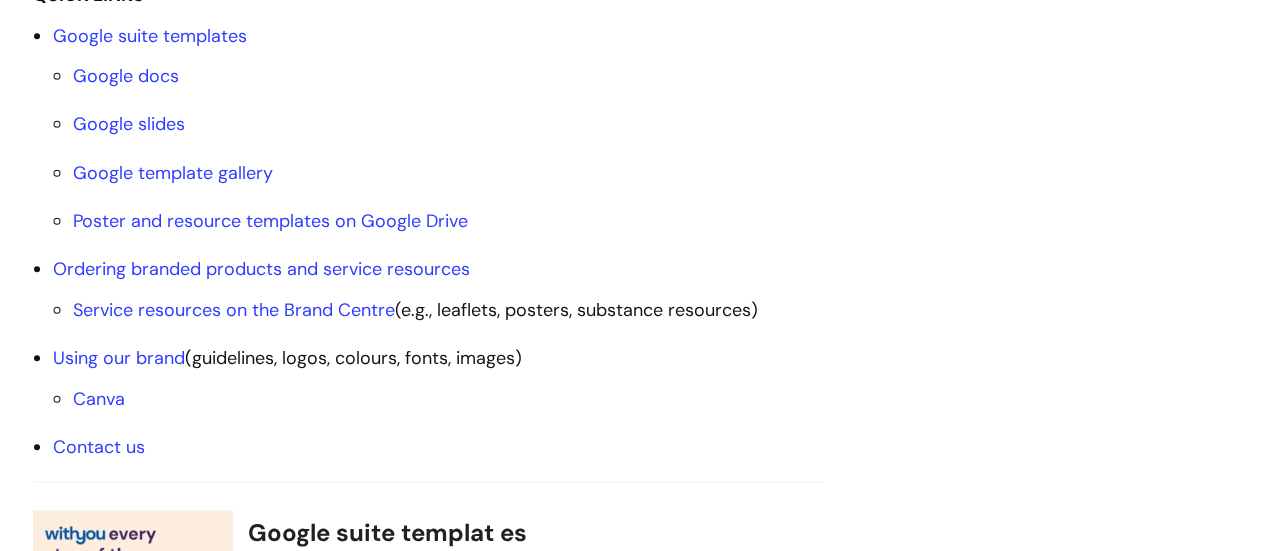 scroll, scrollTop: 710, scrollLeft: 0, axis: vertical 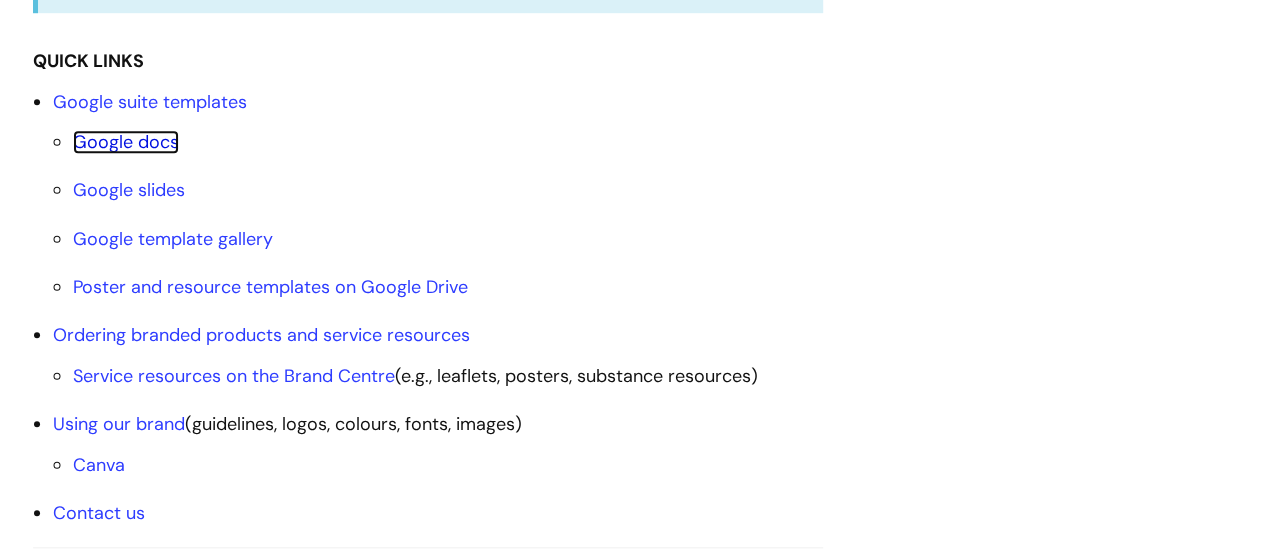 click on "Google docs" at bounding box center (126, 142) 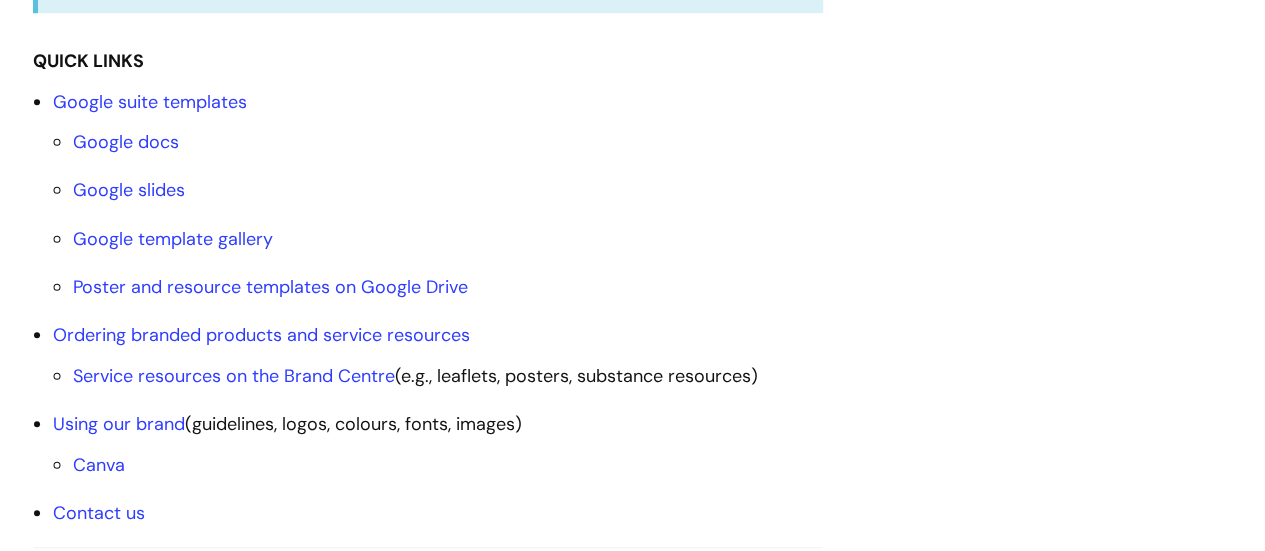 scroll, scrollTop: 1379, scrollLeft: 0, axis: vertical 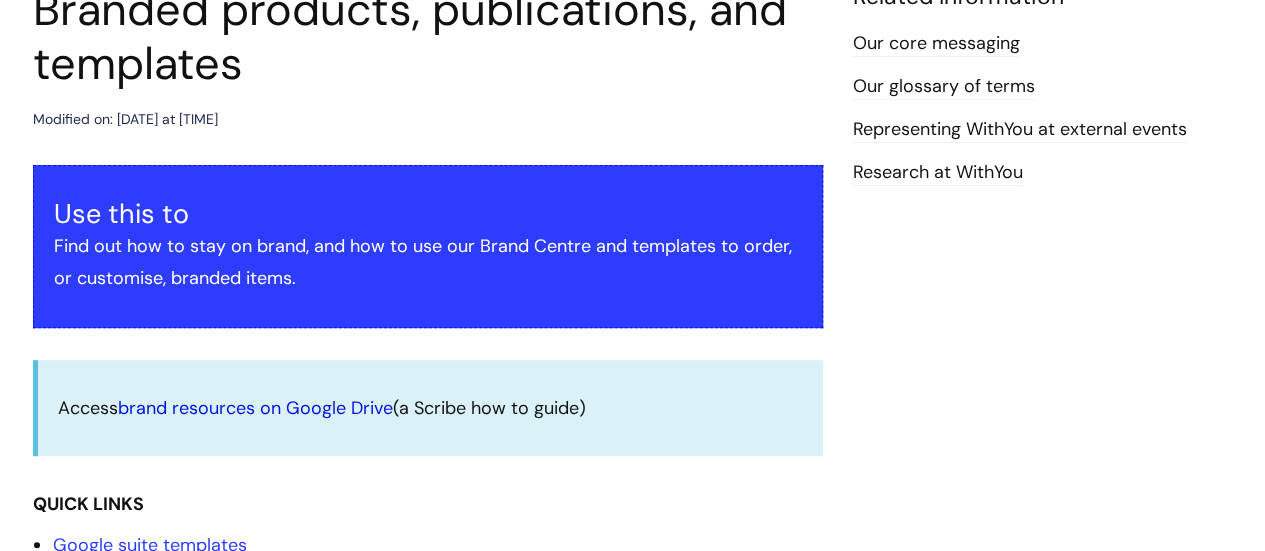 click on "brand resources on Google Drive" at bounding box center [255, 408] 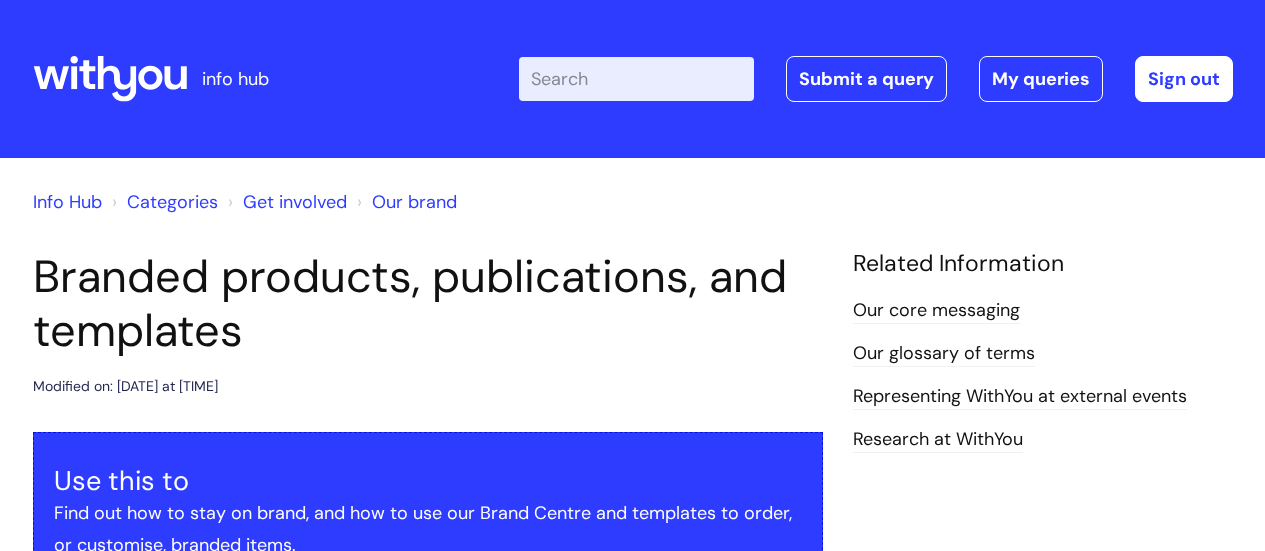scroll, scrollTop: 628, scrollLeft: 0, axis: vertical 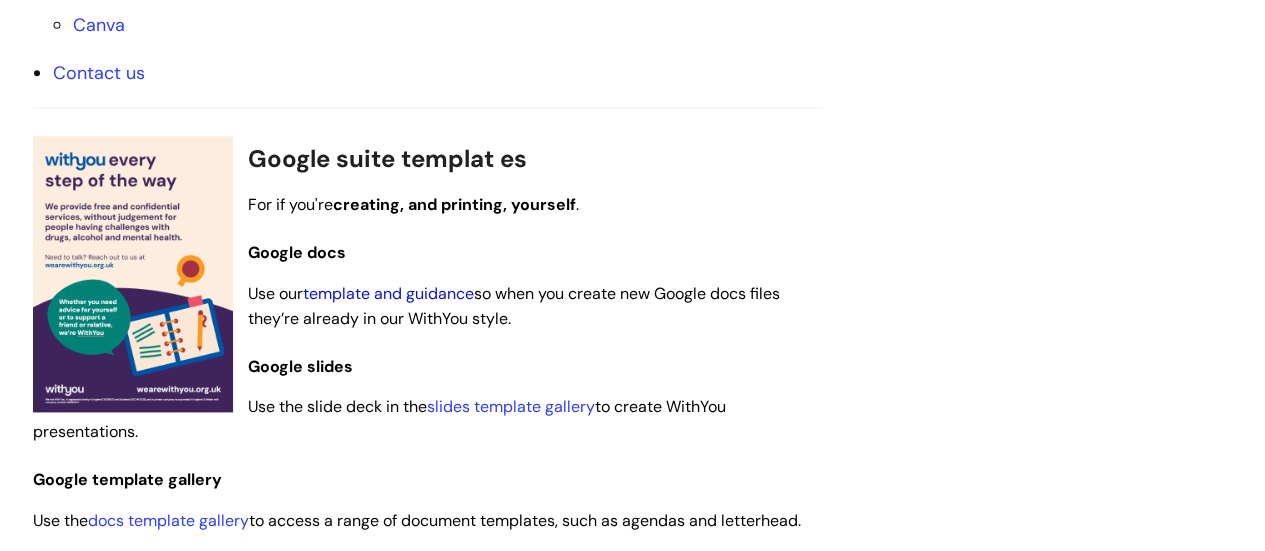 click on "template and guidance" at bounding box center (388, 293) 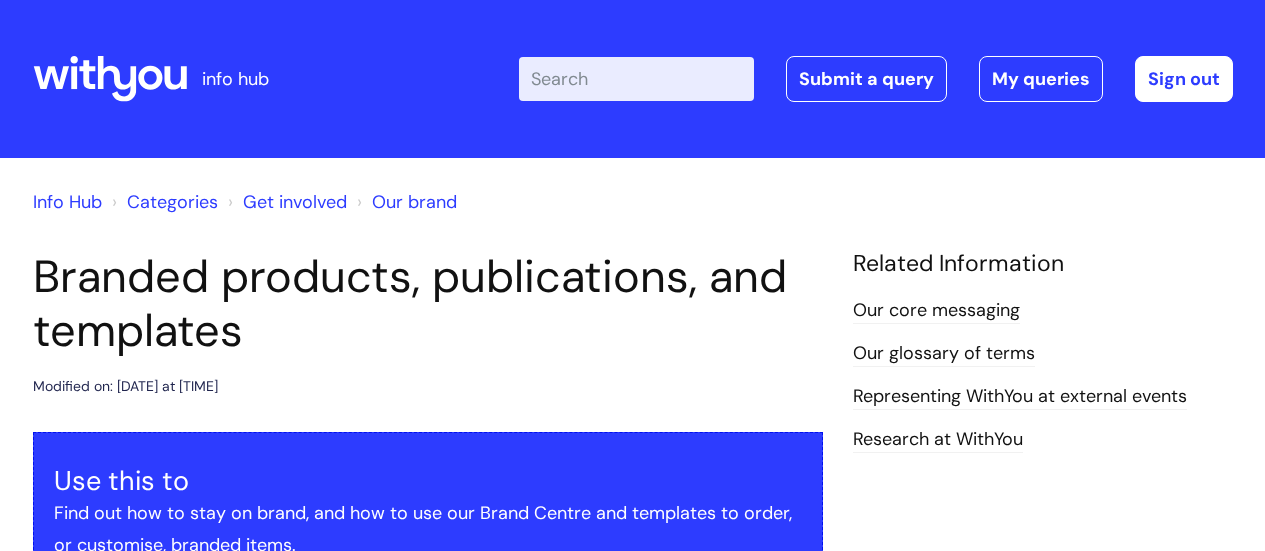 scroll, scrollTop: 1150, scrollLeft: 0, axis: vertical 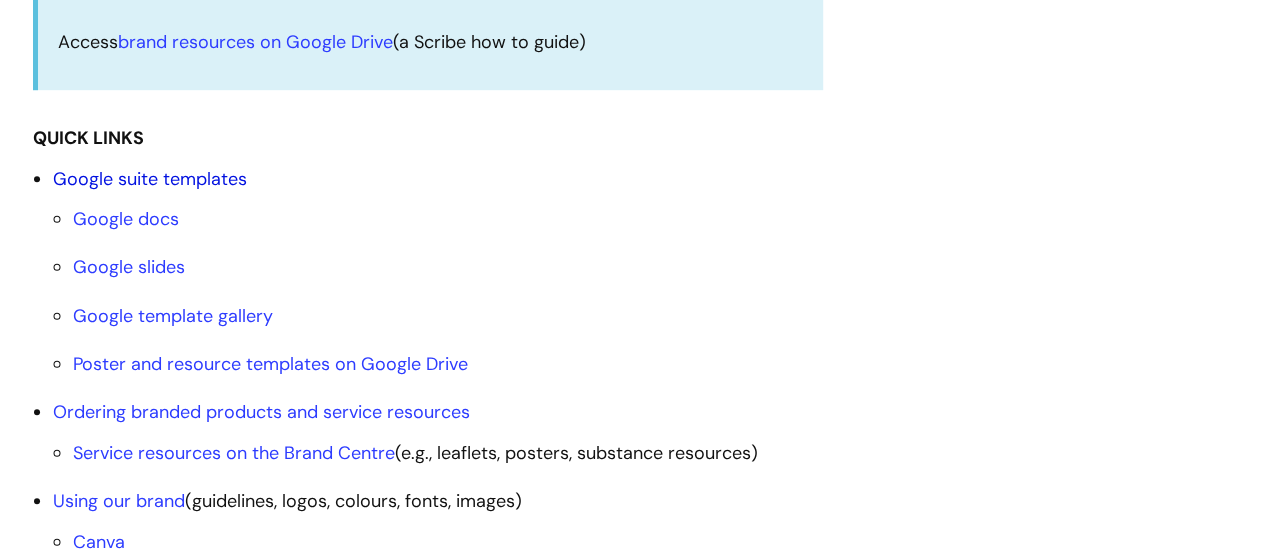 click on "Google suite templates" at bounding box center (150, 179) 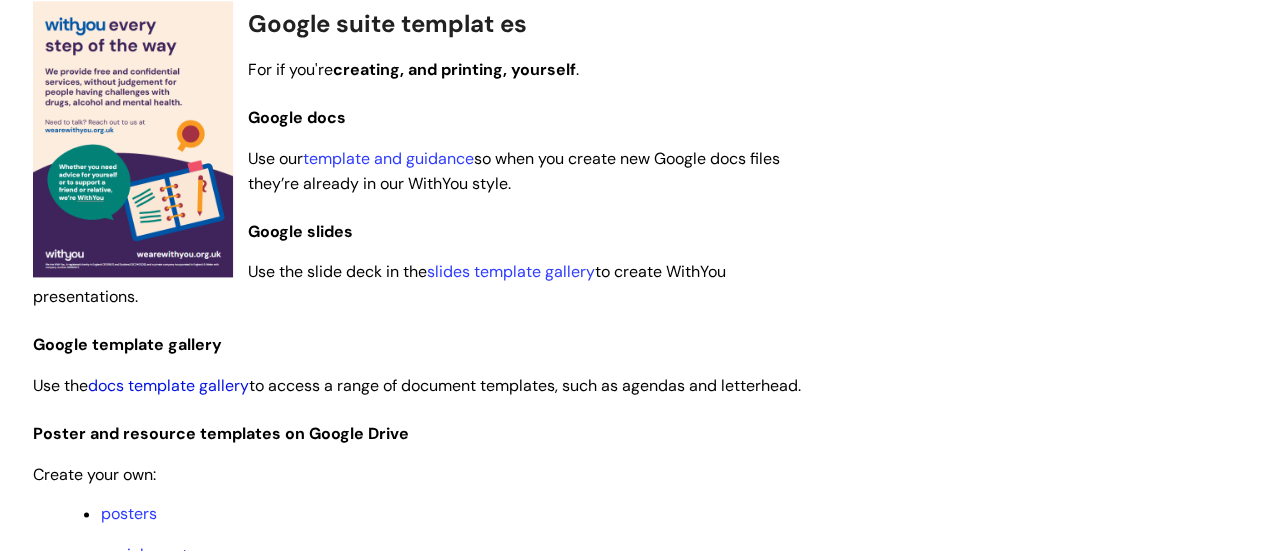 click on "docs template gallery" at bounding box center [168, 385] 